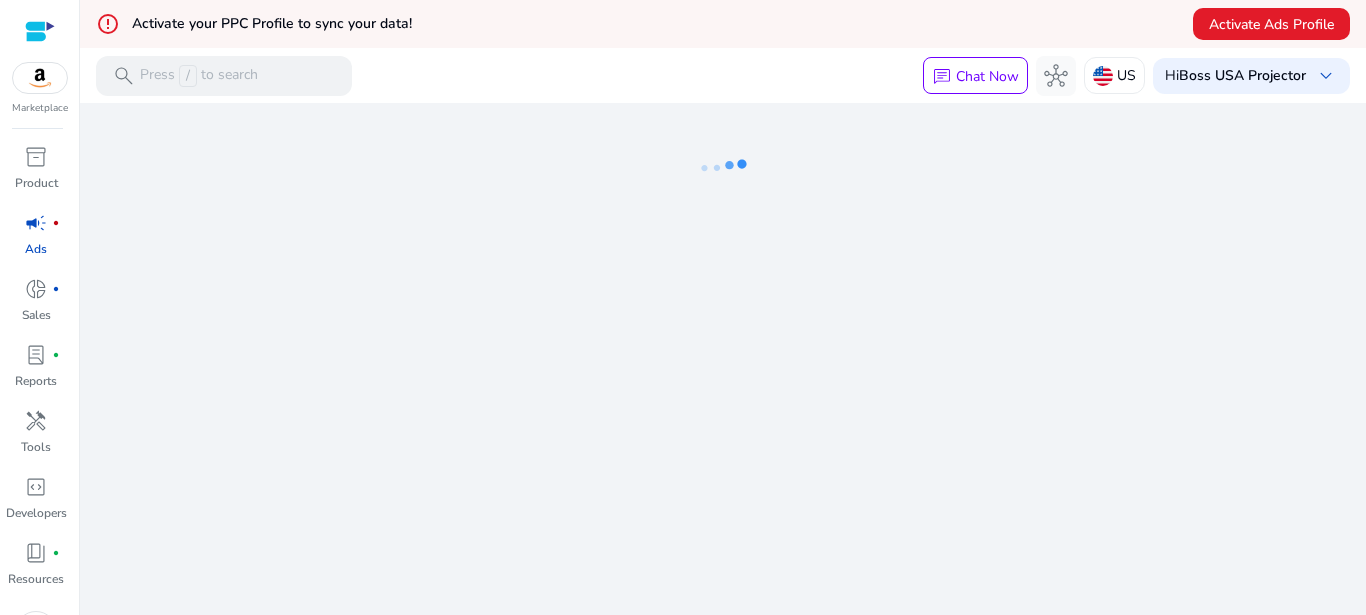 scroll, scrollTop: 0, scrollLeft: 0, axis: both 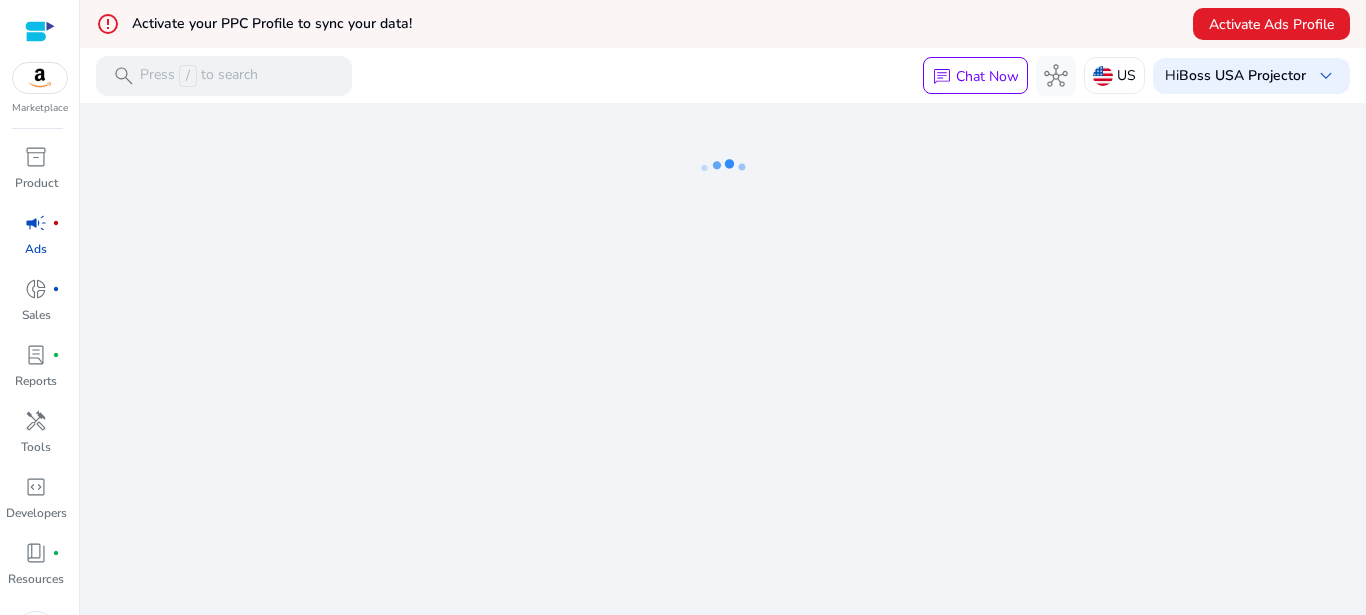click at bounding box center [40, 31] 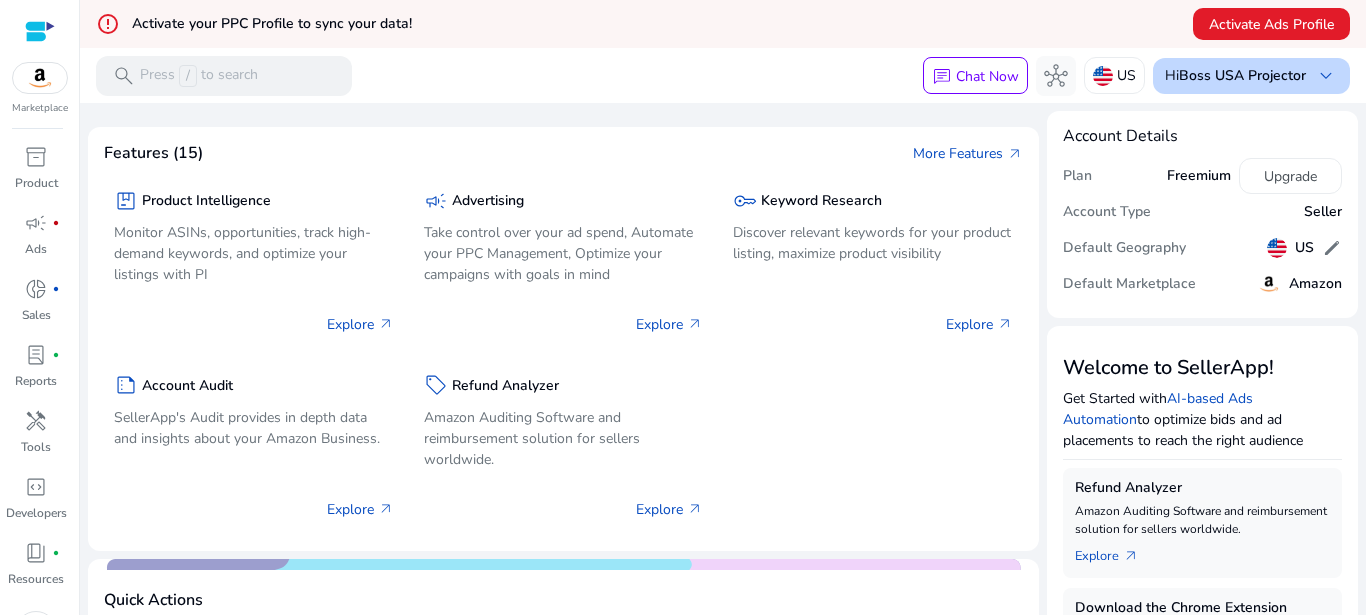 click on "Boss USA Projector" at bounding box center [1242, 75] 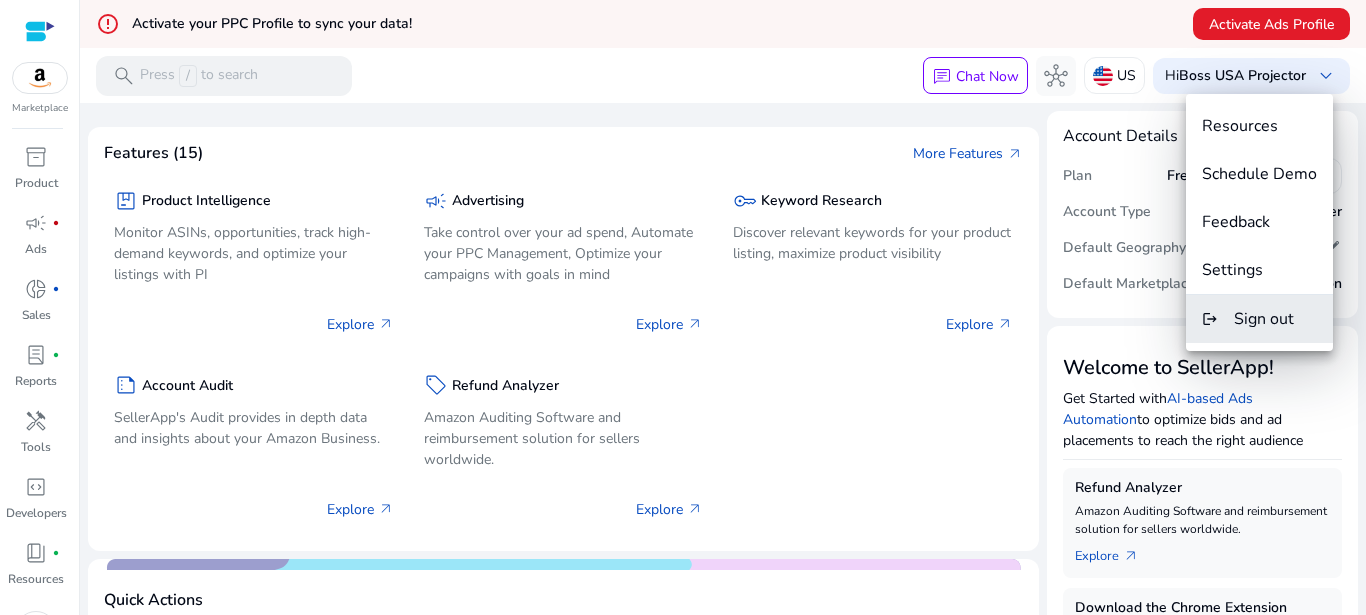 click on "logout Sign out" at bounding box center [1259, 319] 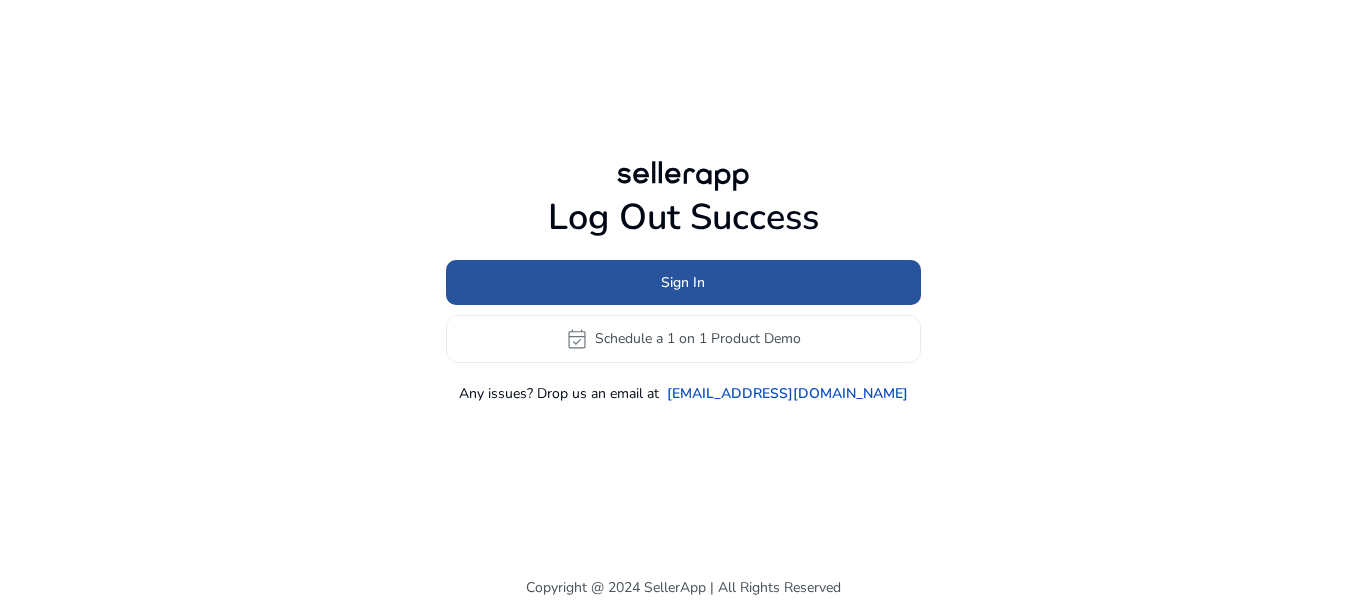 click 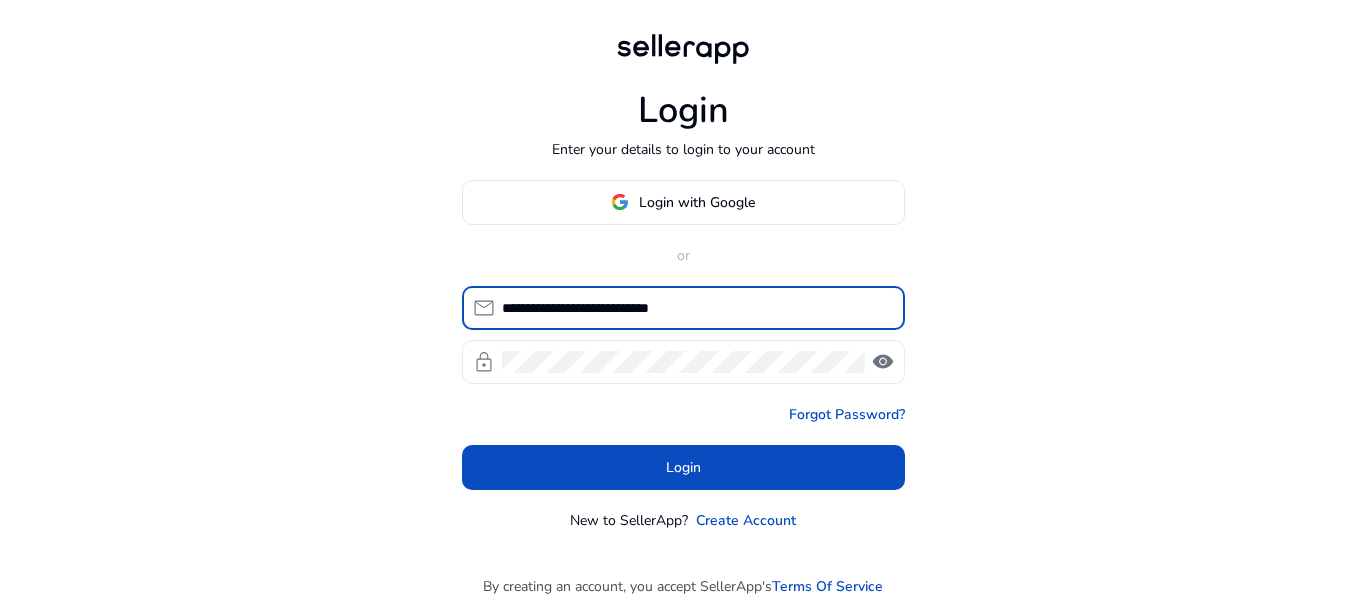 type on "**********" 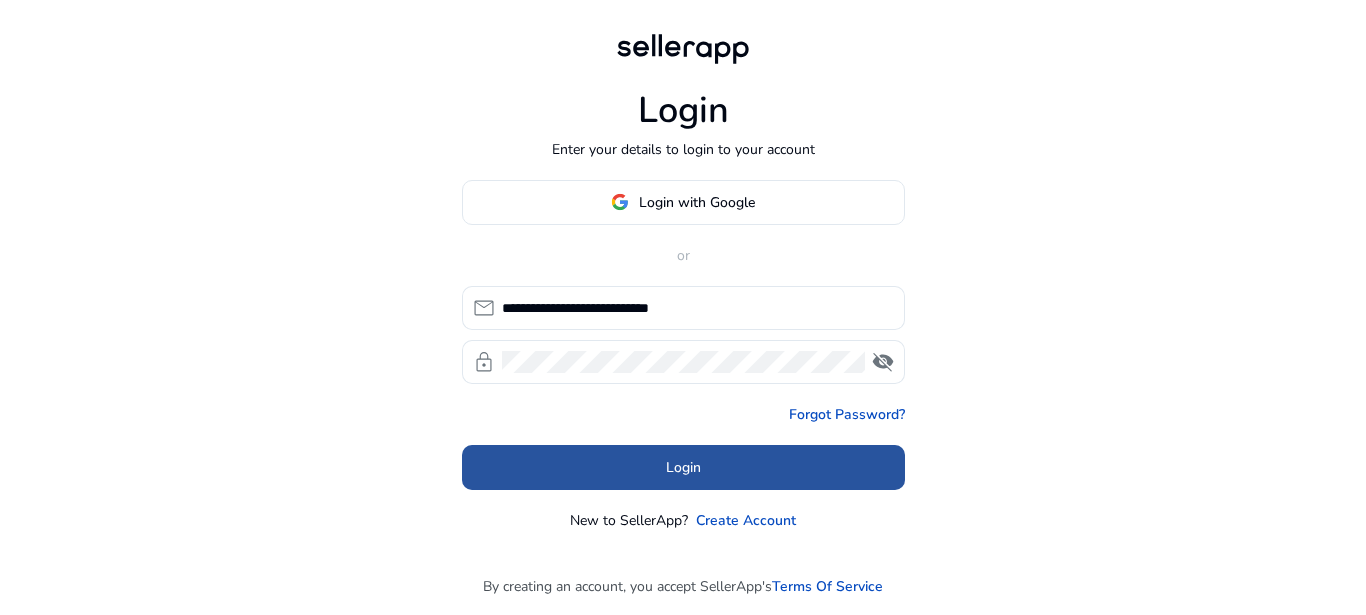 click at bounding box center (683, 467) 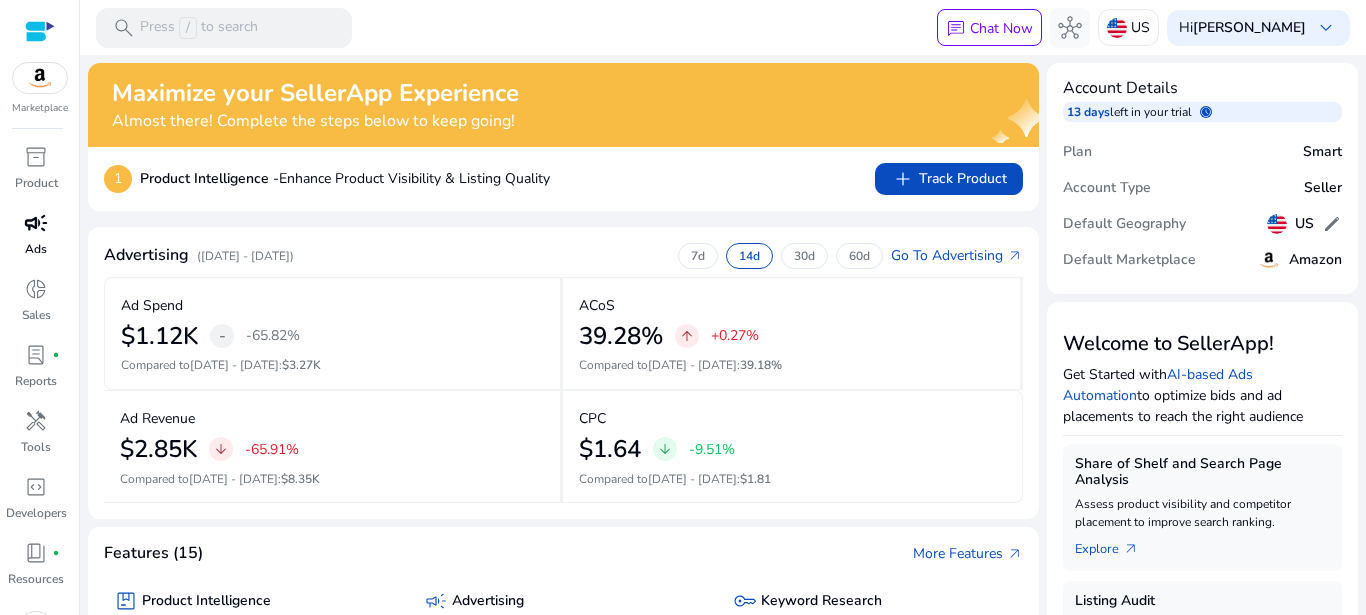 click on "campaign   Ads" at bounding box center [36, 240] 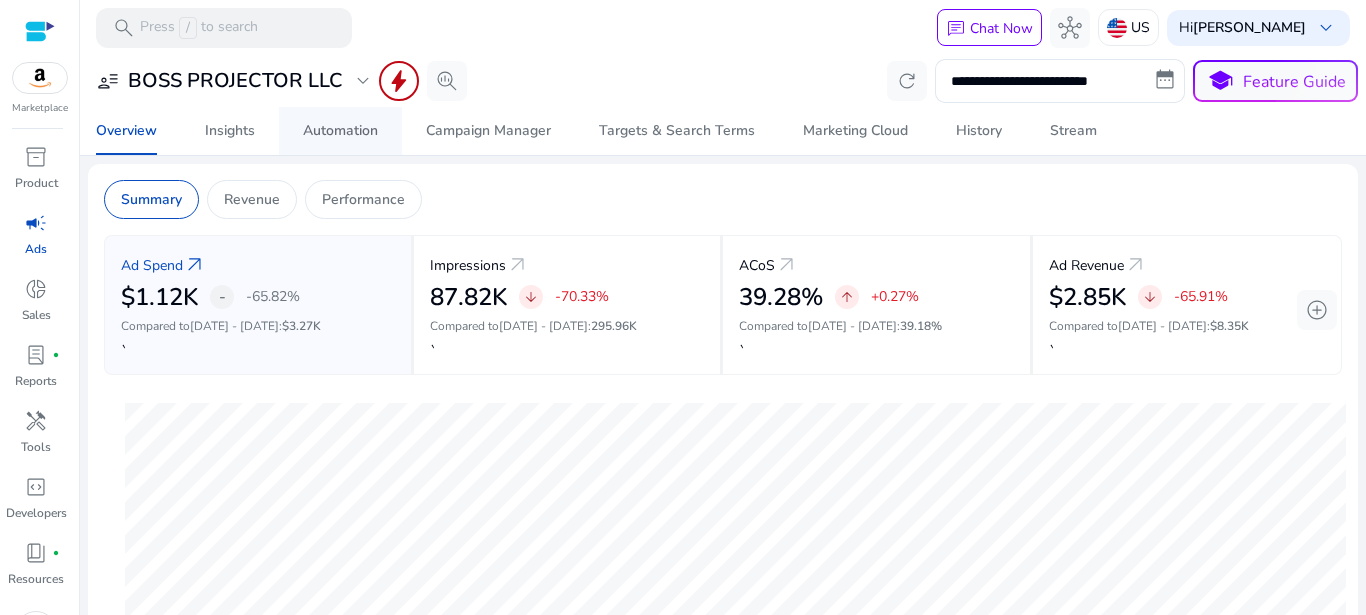 click on "Automation" at bounding box center (340, 131) 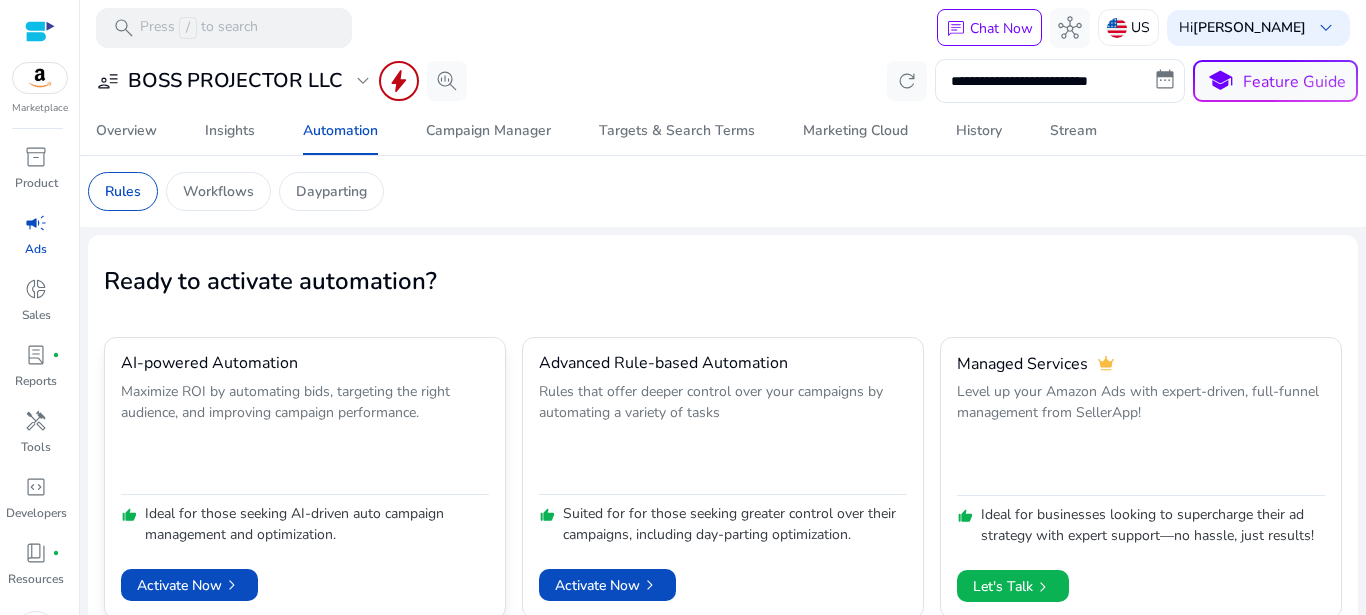 scroll, scrollTop: 20, scrollLeft: 0, axis: vertical 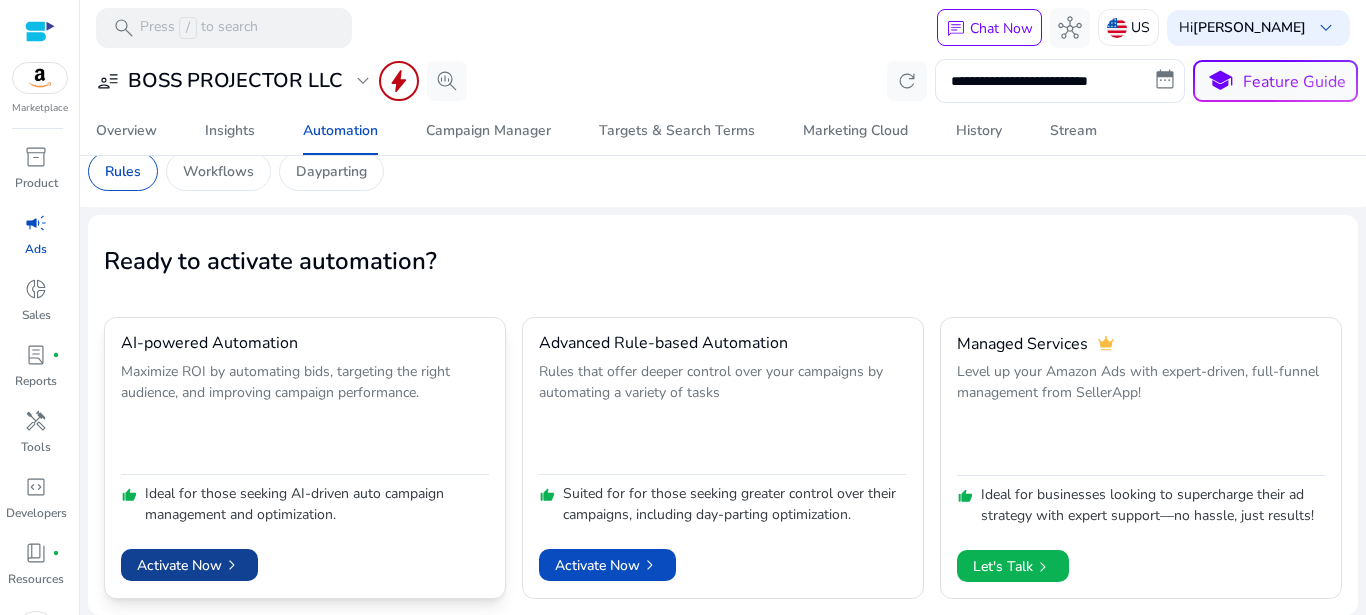 click on "Activate Now   chevron_right" at bounding box center (189, 565) 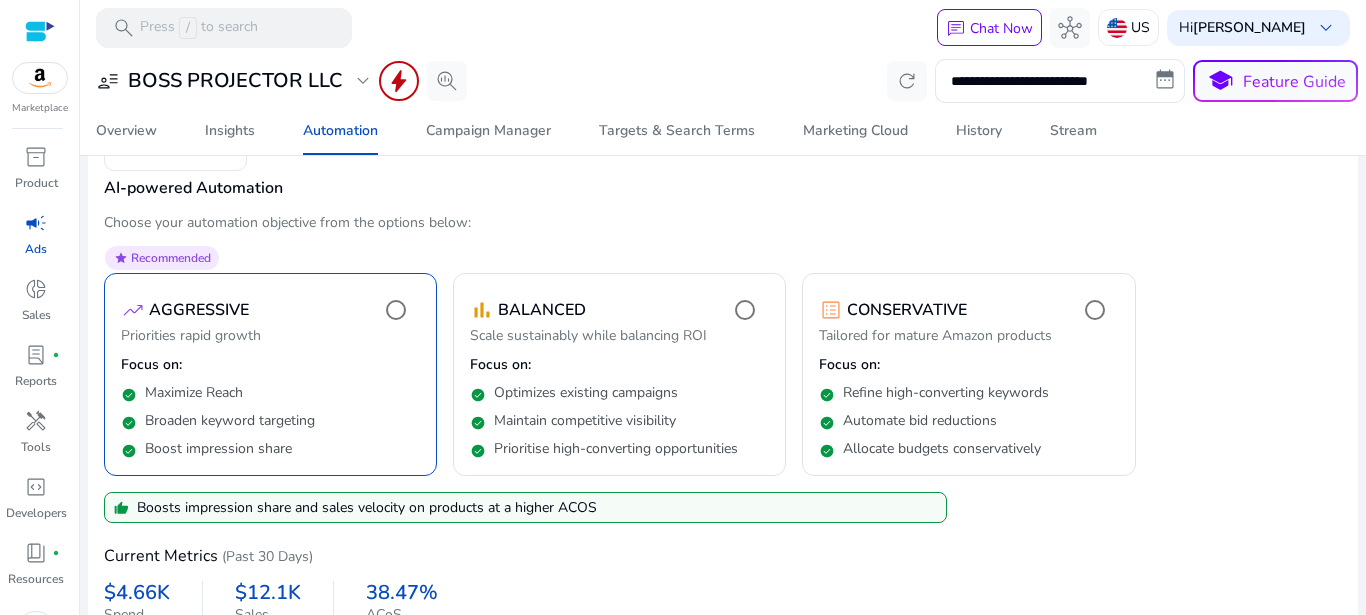 scroll, scrollTop: 228, scrollLeft: 0, axis: vertical 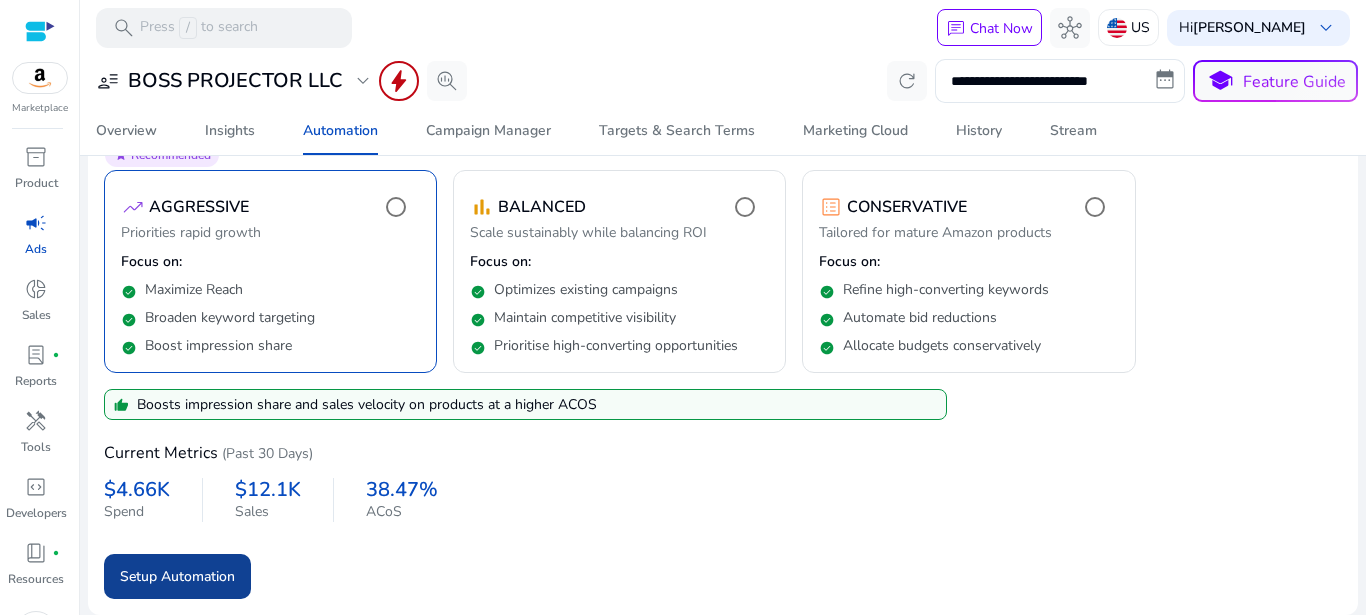 click on "Setup Automation" at bounding box center [177, 576] 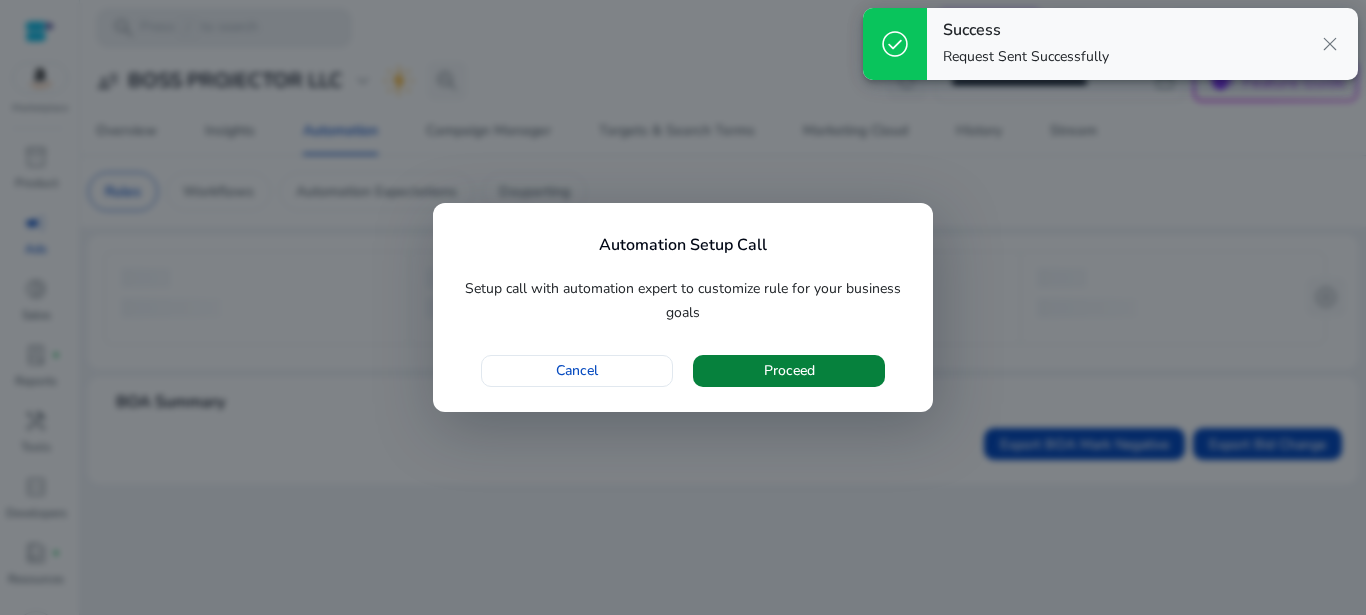 scroll, scrollTop: 0, scrollLeft: 0, axis: both 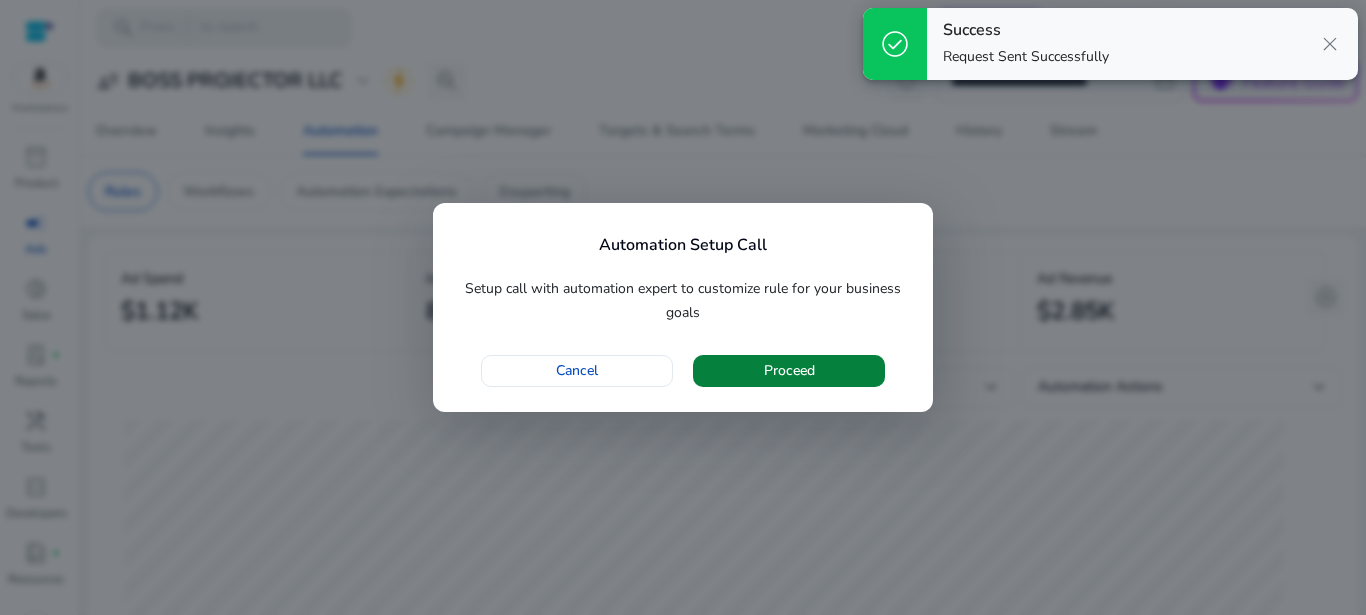 click at bounding box center (789, 371) 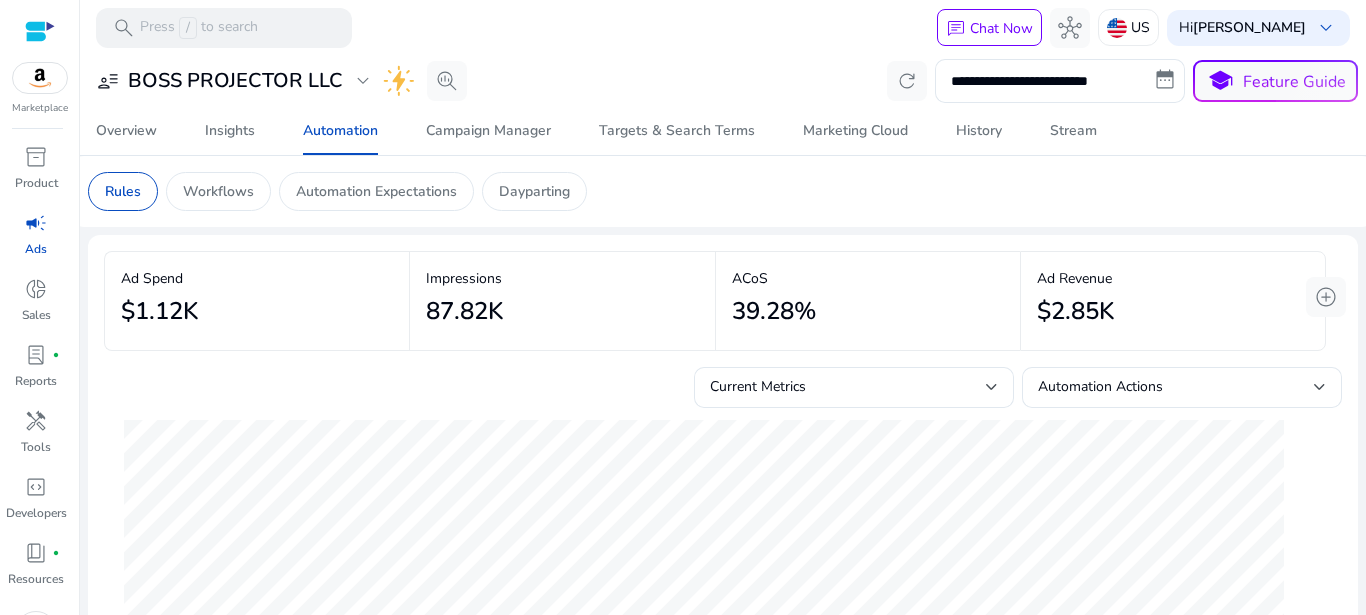 scroll, scrollTop: 0, scrollLeft: 0, axis: both 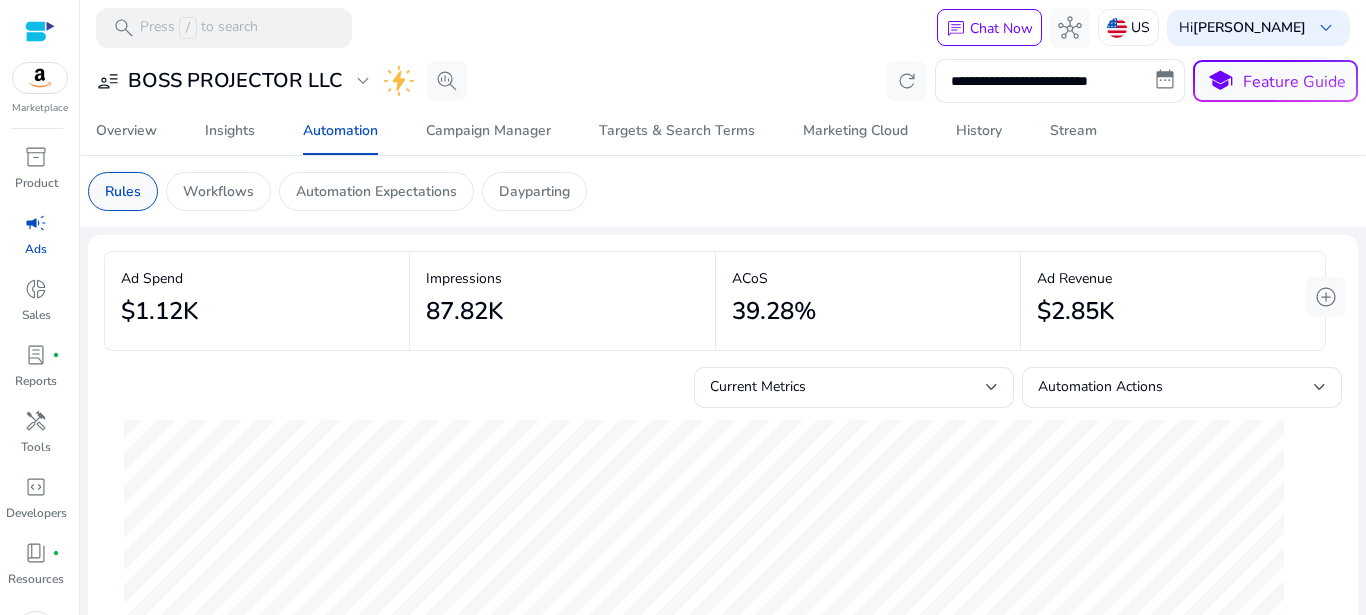 click on "Rules" 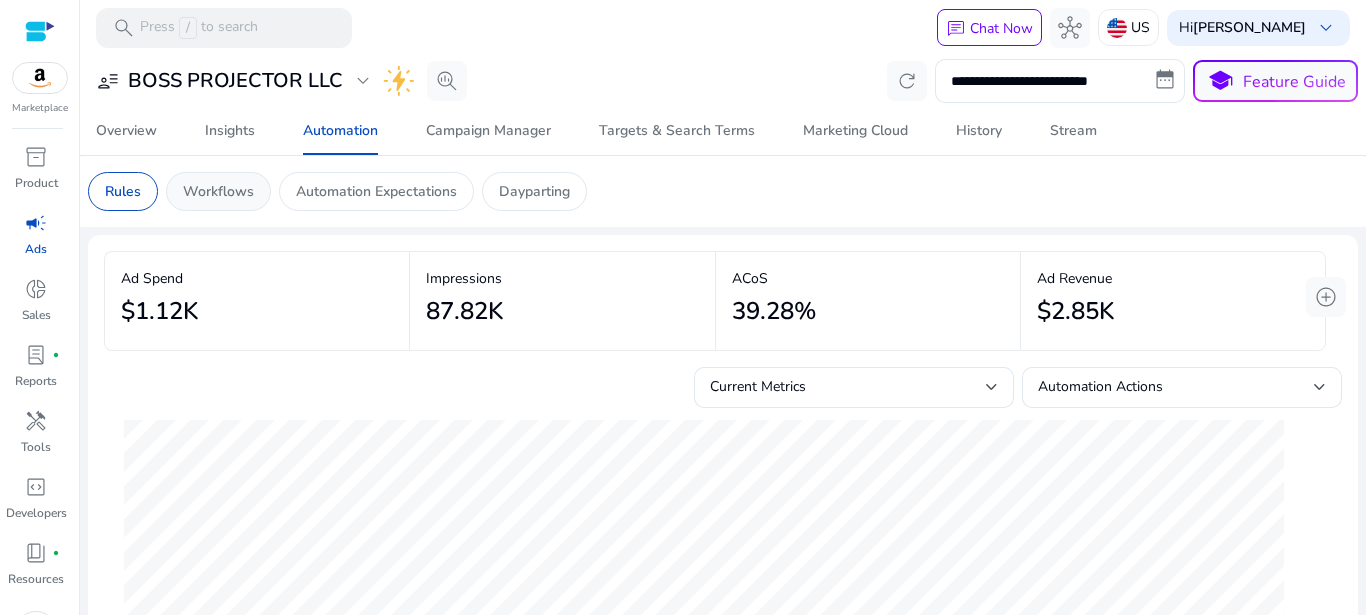 click on "Workflows" 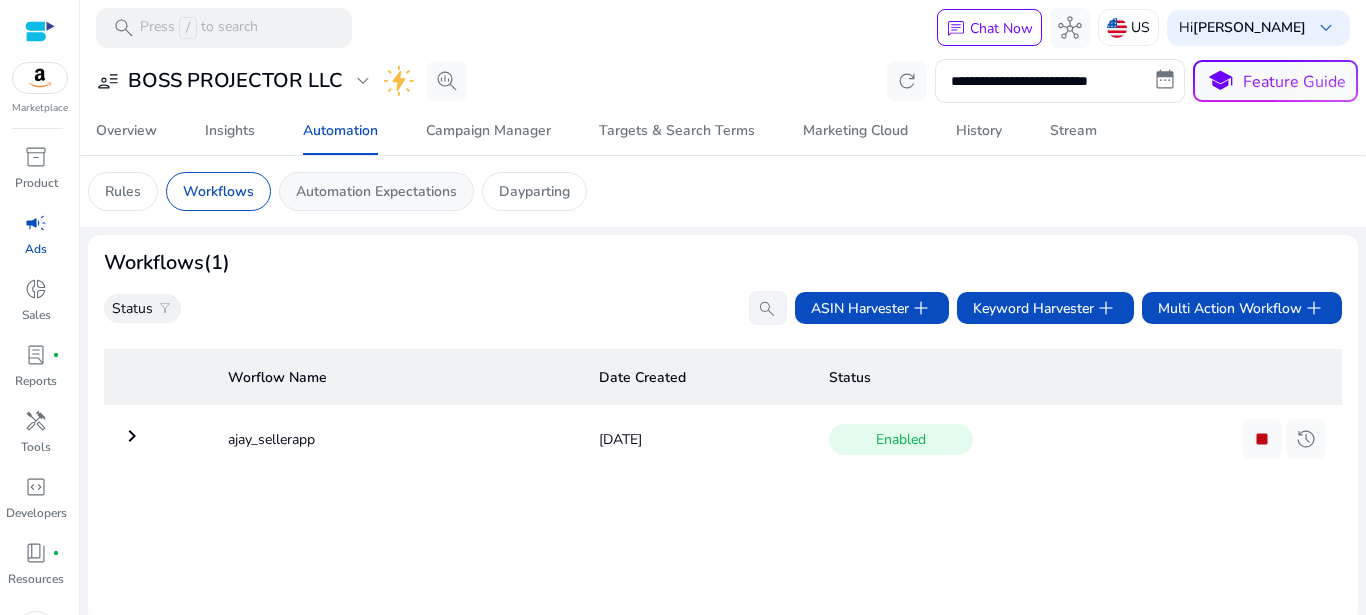 click on "Automation Expectations" 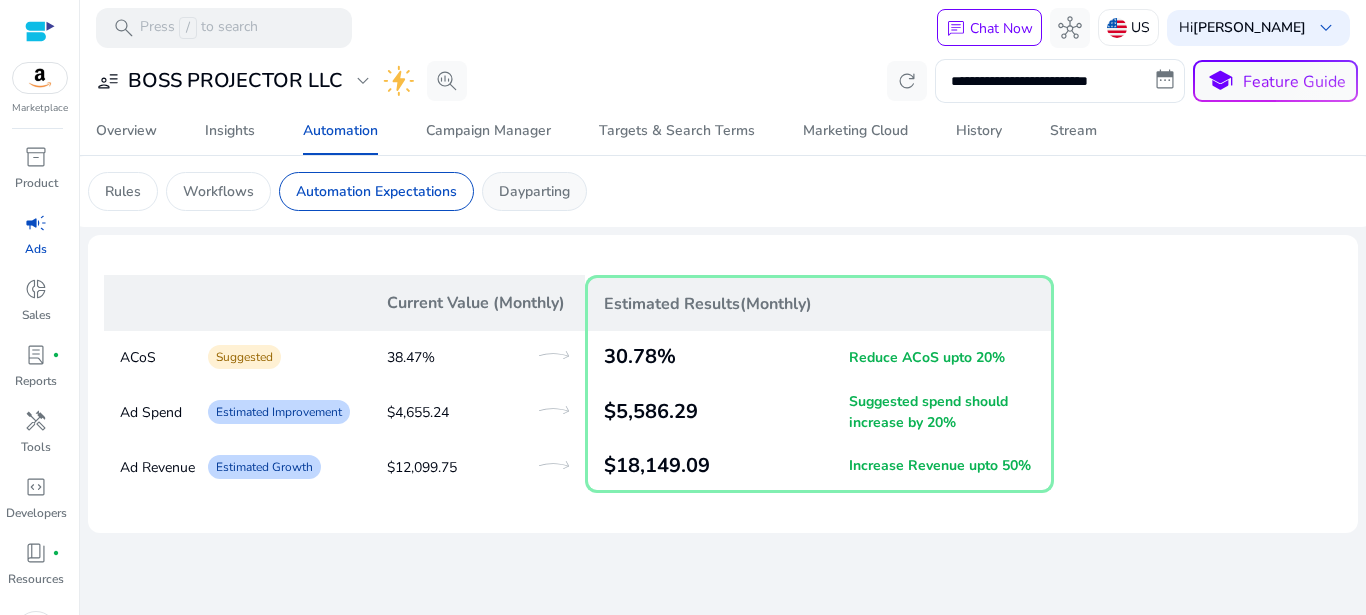 click on "Dayparting" 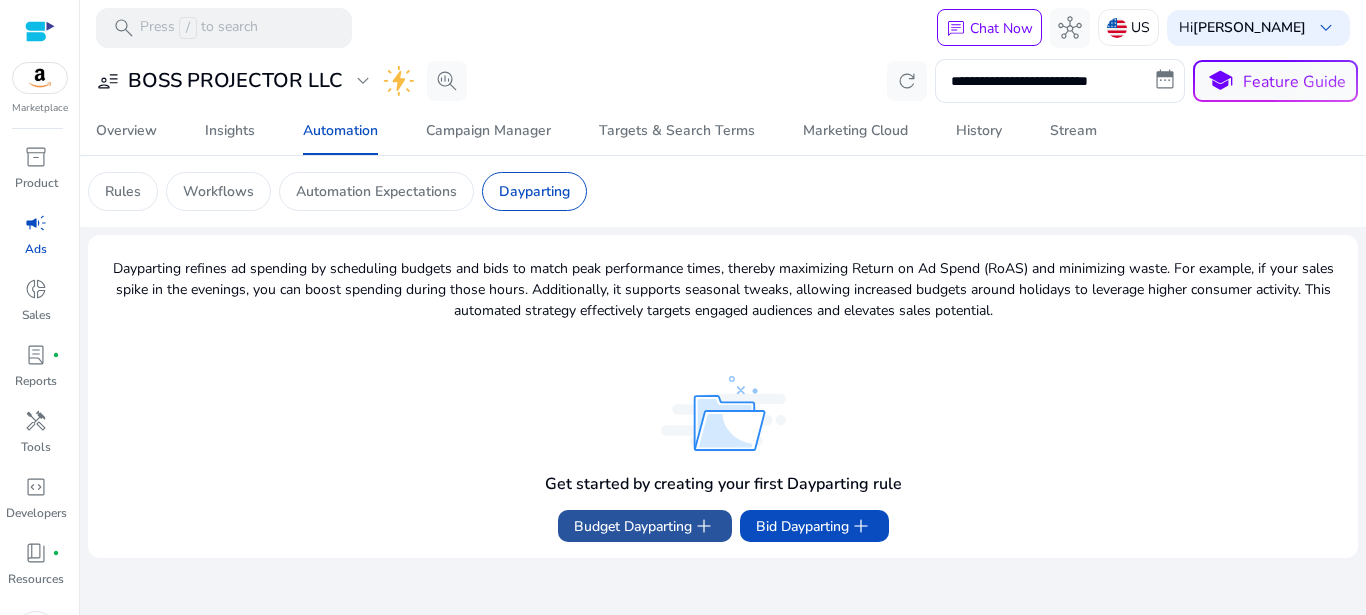 click on "Budget Dayparting   add" at bounding box center [645, 526] 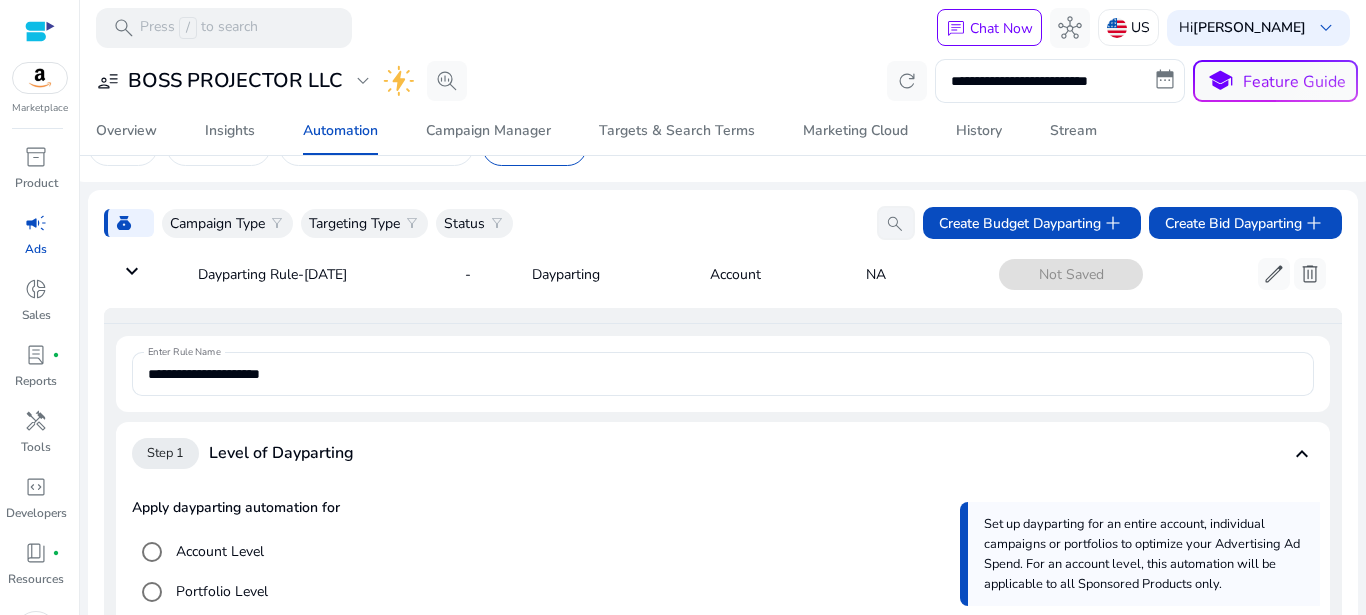 scroll, scrollTop: 0, scrollLeft: 0, axis: both 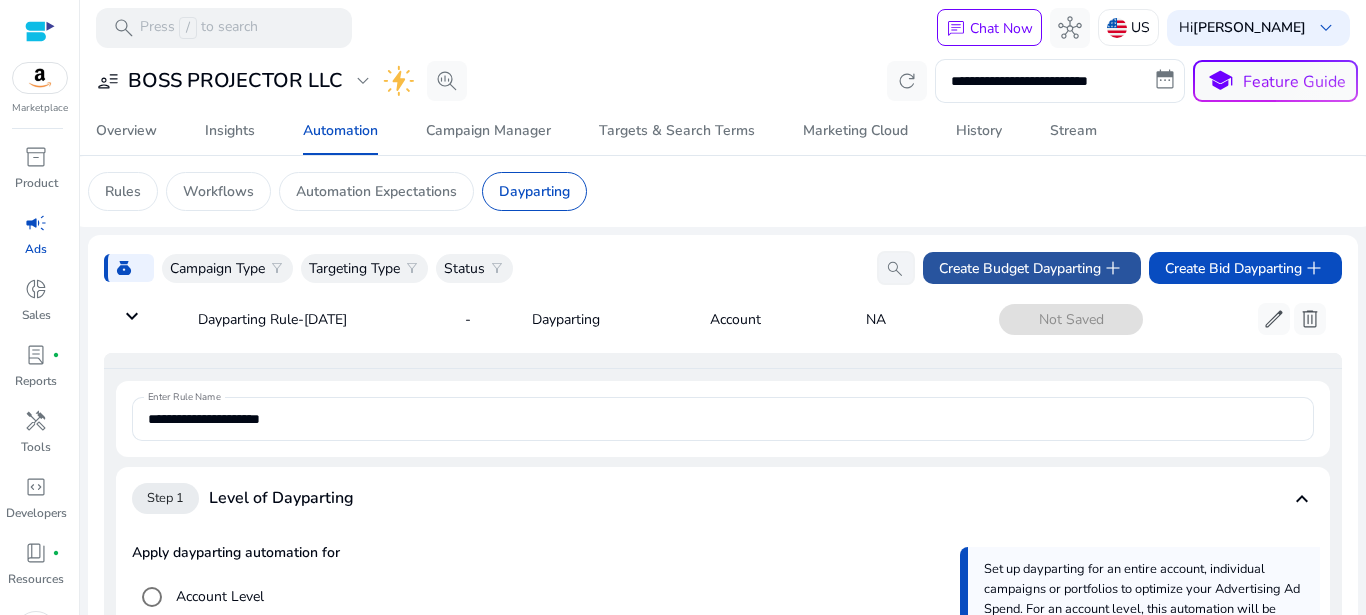 click on "Create Budget Dayparting   add" at bounding box center [1032, 268] 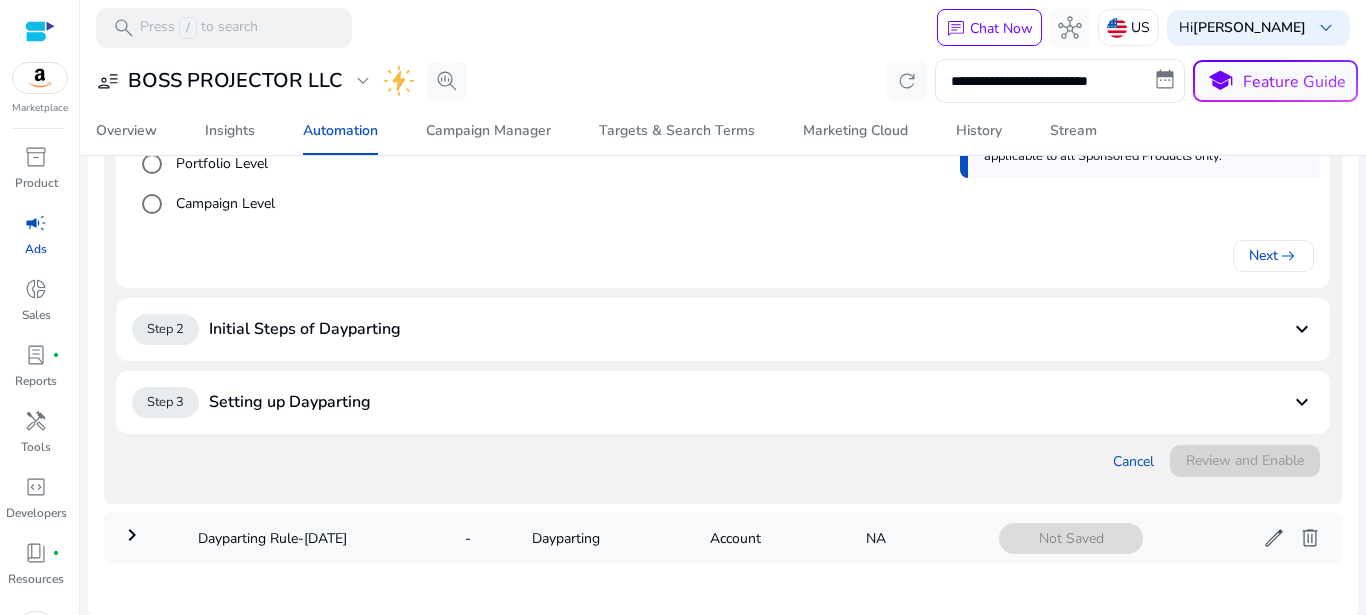 scroll, scrollTop: 480, scrollLeft: 0, axis: vertical 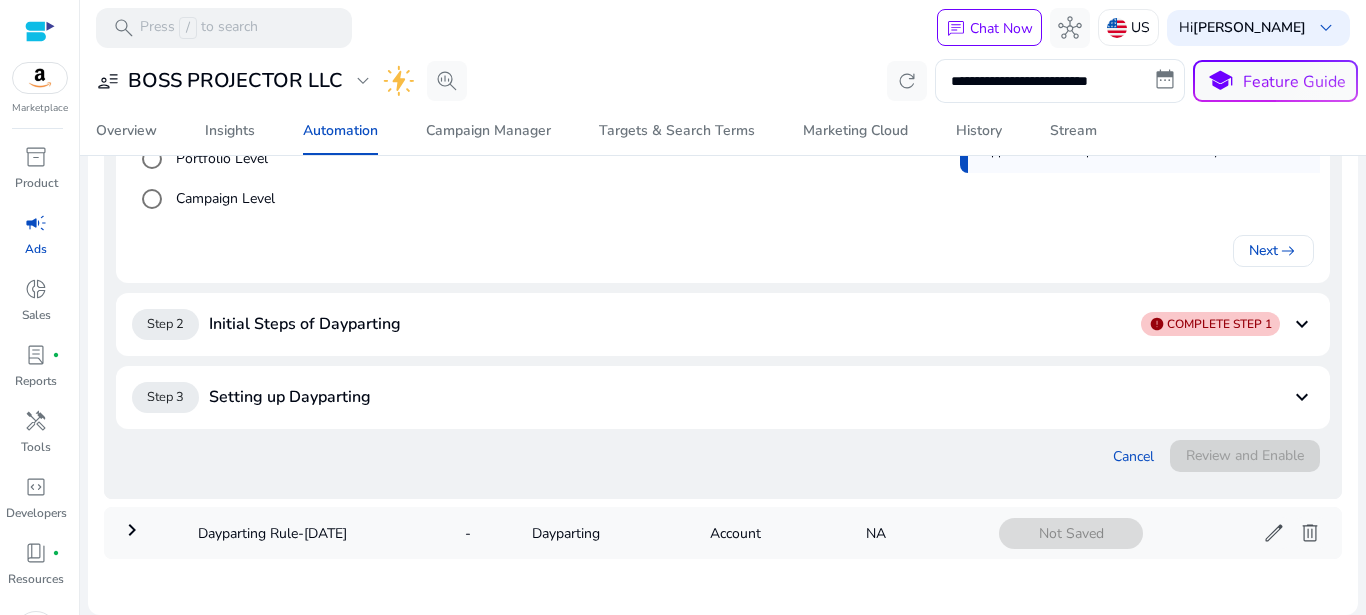 click on "Step 2 Initial Steps of Dayparting  error  COMPLETE STEP 1 keyboard_arrow_down" at bounding box center (723, 324) 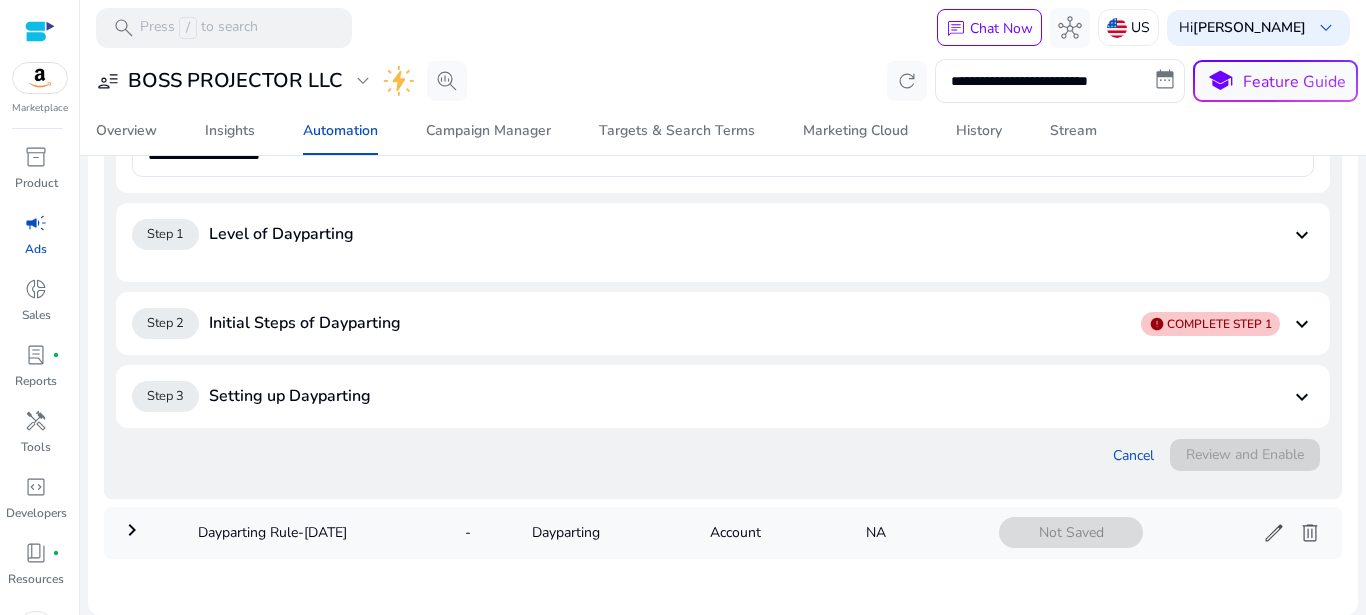 scroll, scrollTop: 250, scrollLeft: 0, axis: vertical 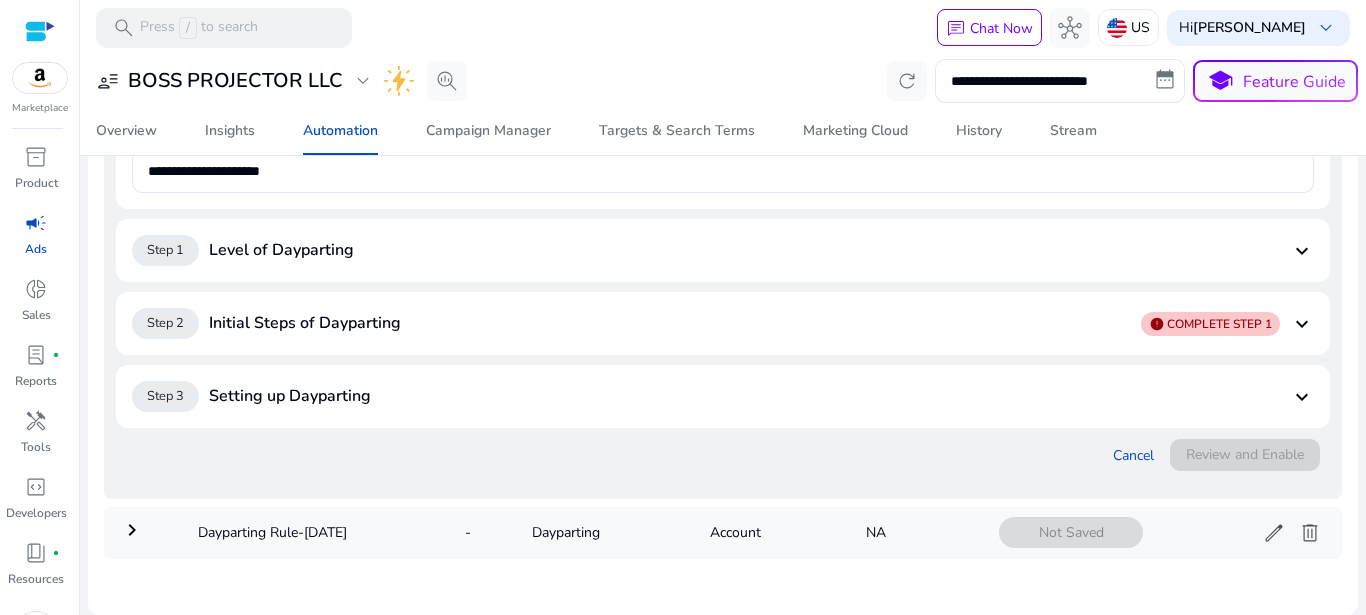 click on "keyboard_arrow_down" 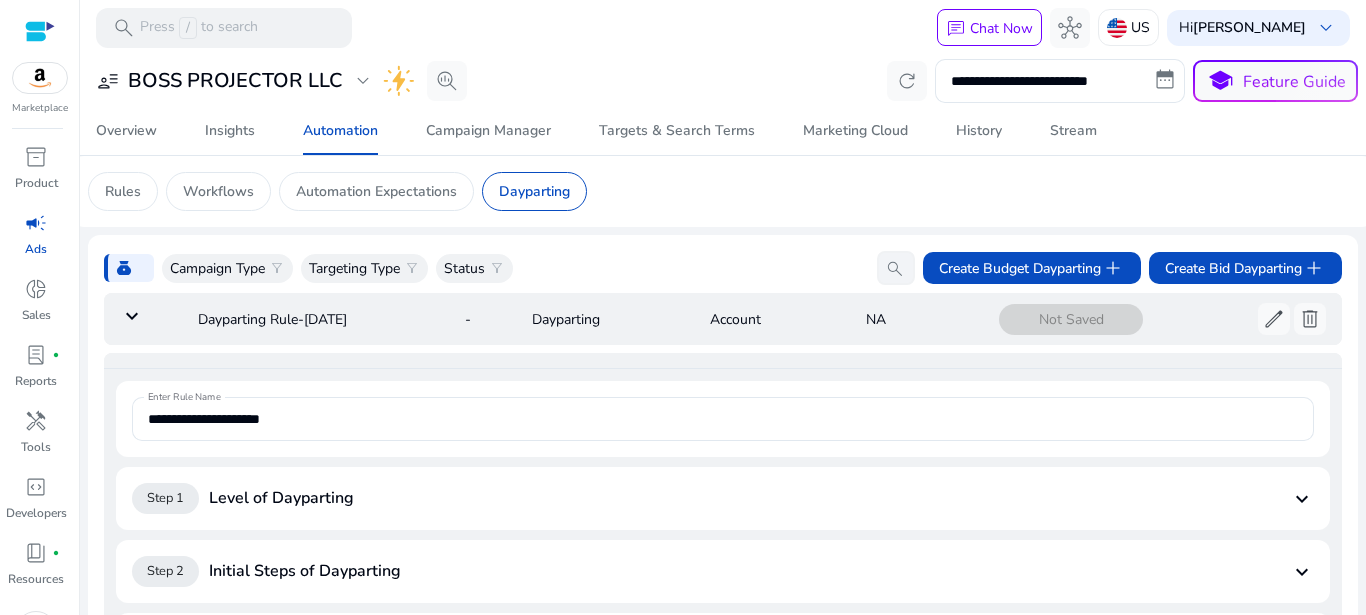scroll, scrollTop: 250, scrollLeft: 0, axis: vertical 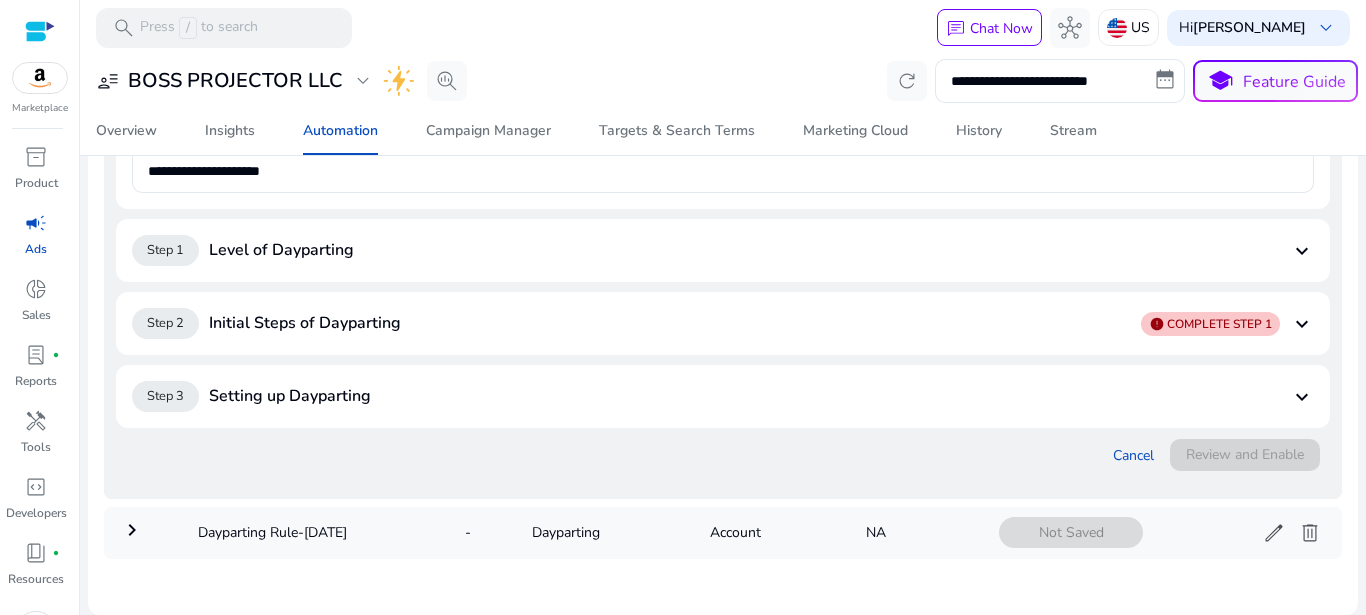 click on "keyboard_arrow_down" 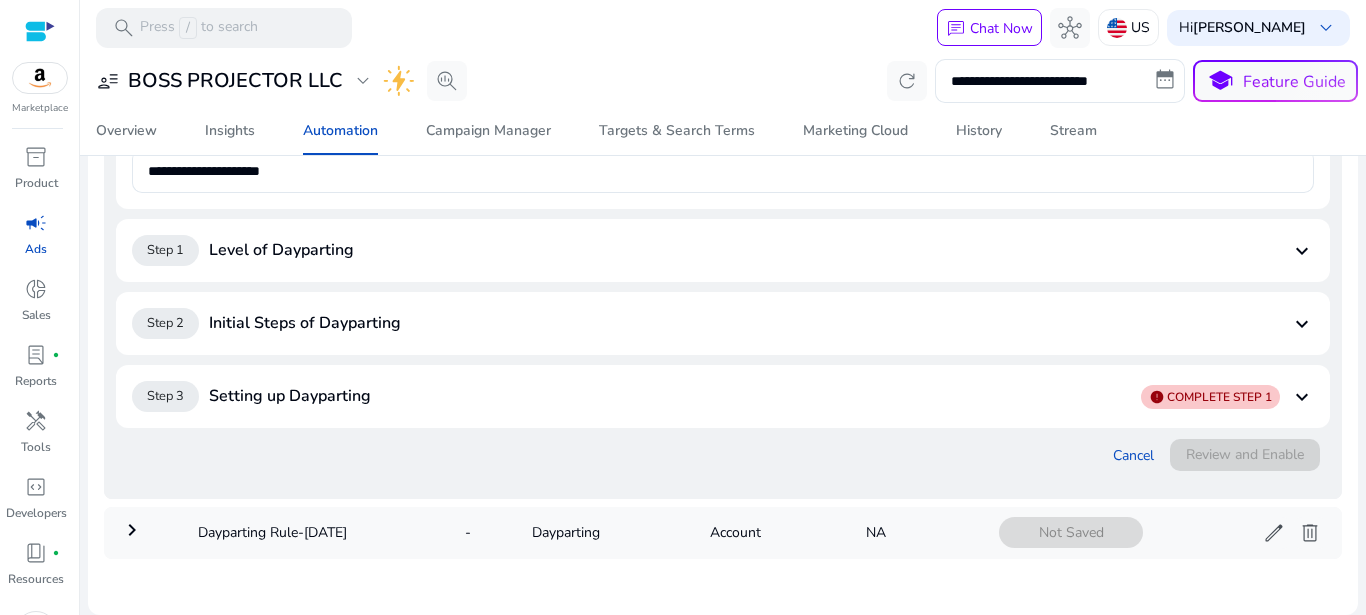click on "Step 3 Setting up Dayparting  error  COMPLETE STEP 1 keyboard_arrow_down" at bounding box center (723, 396) 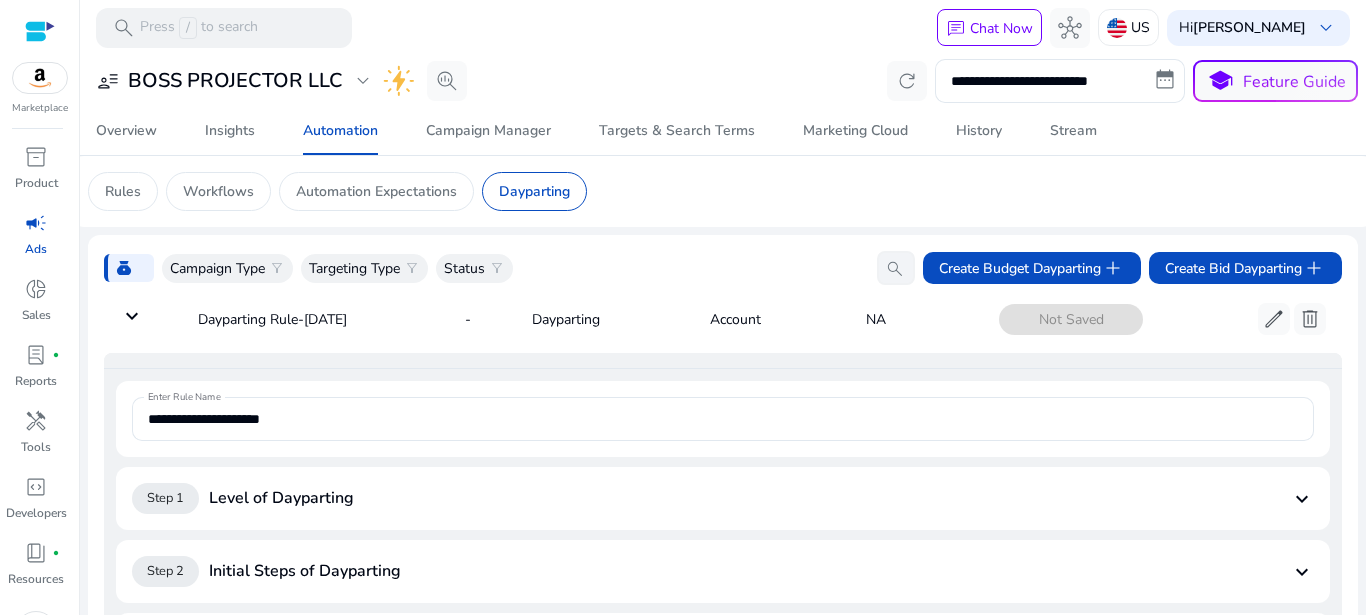 click on "campaign" at bounding box center [36, 223] 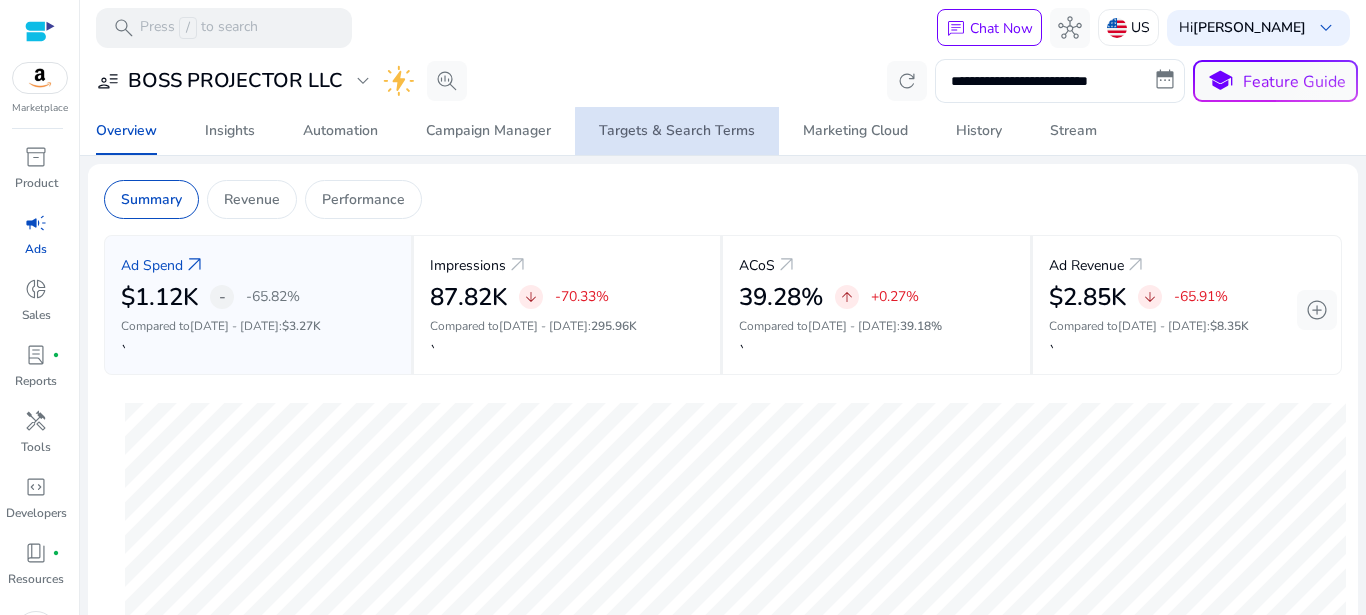 click on "Targets & Search Terms" at bounding box center [677, 131] 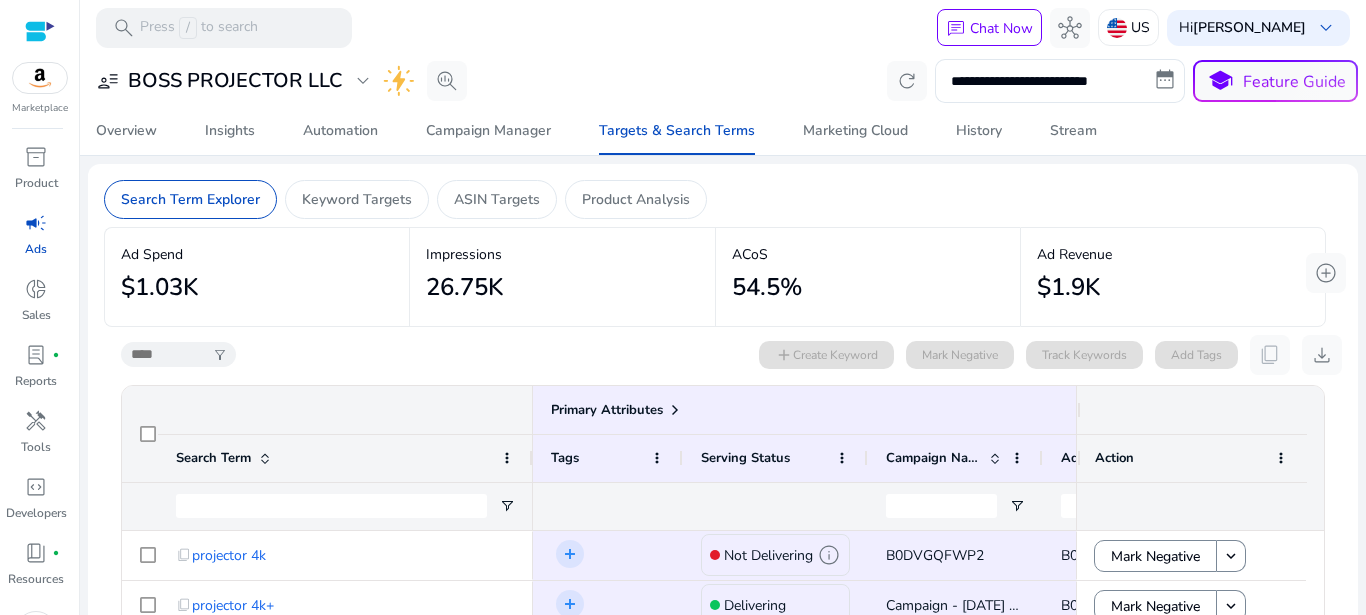 scroll, scrollTop: 241, scrollLeft: 0, axis: vertical 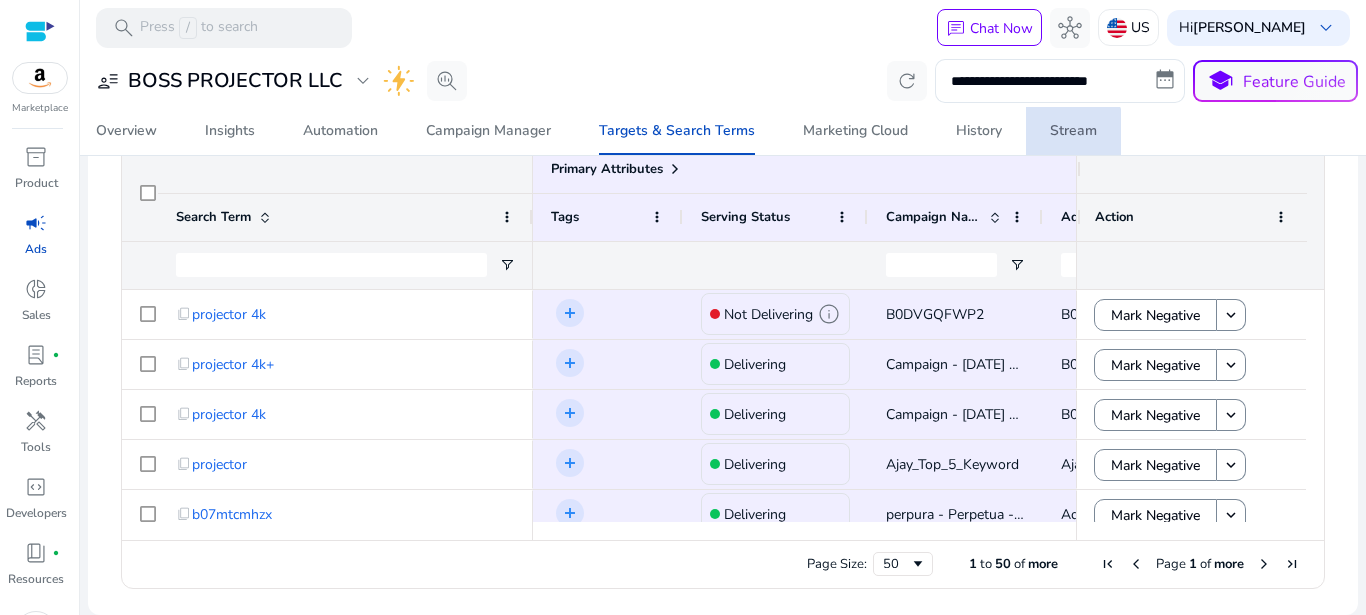 click on "Stream" at bounding box center (1073, 131) 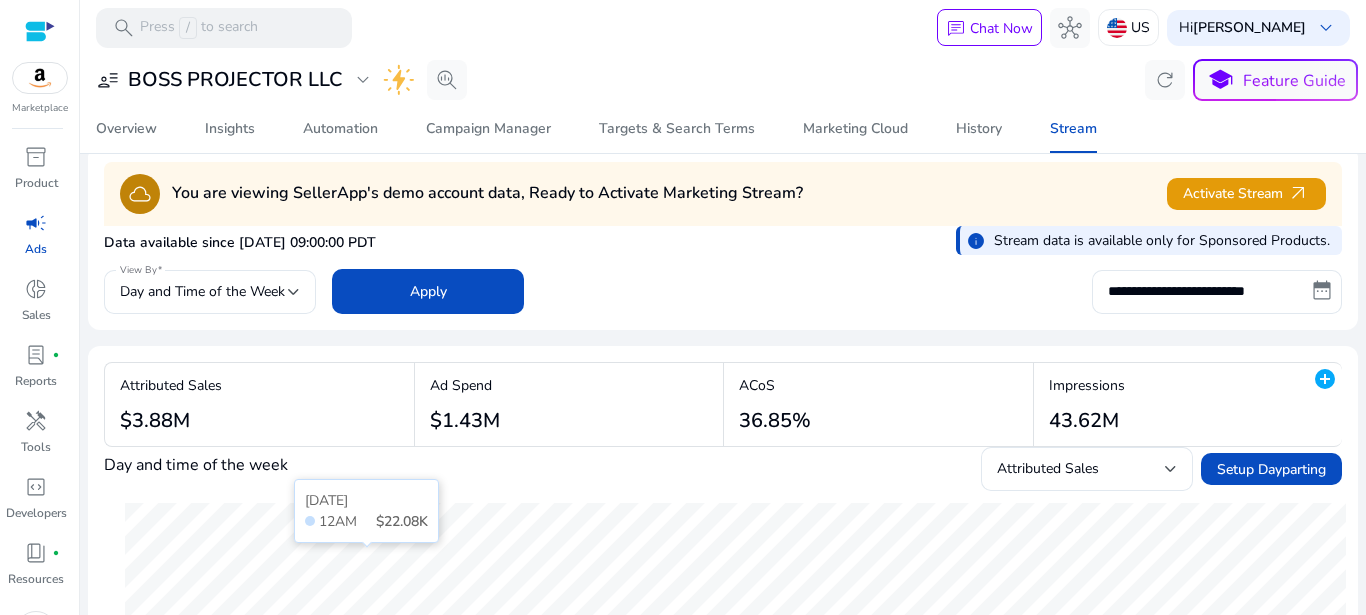 scroll, scrollTop: 0, scrollLeft: 0, axis: both 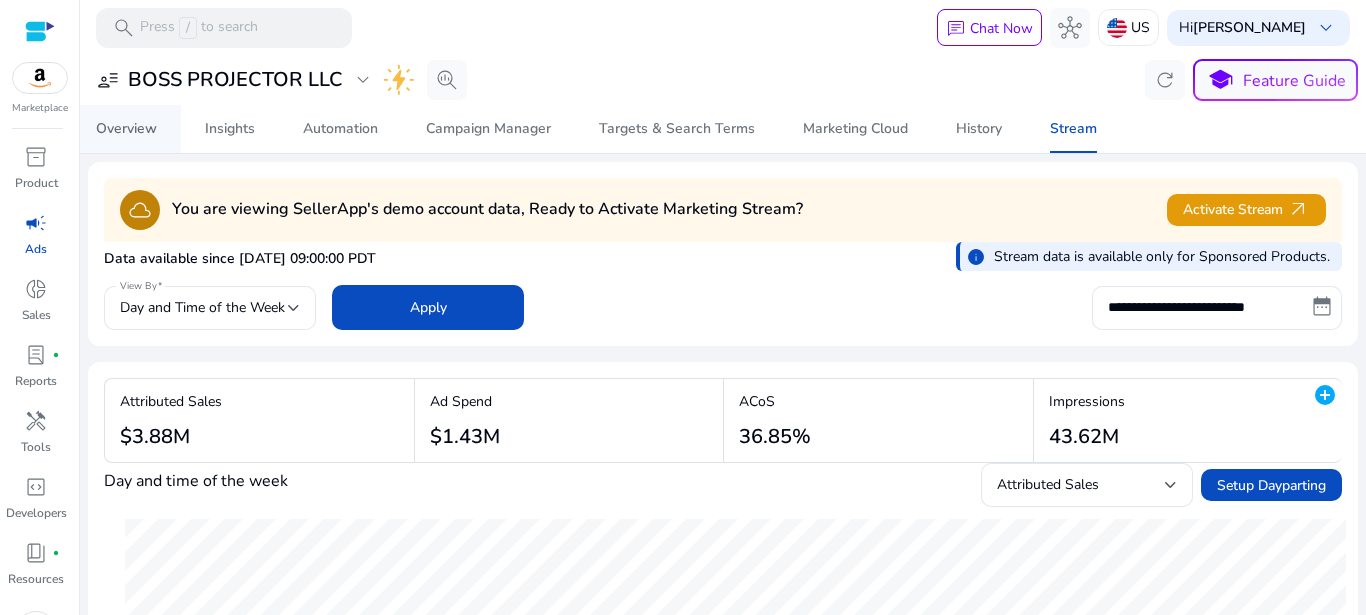 click on "Overview" at bounding box center (126, 129) 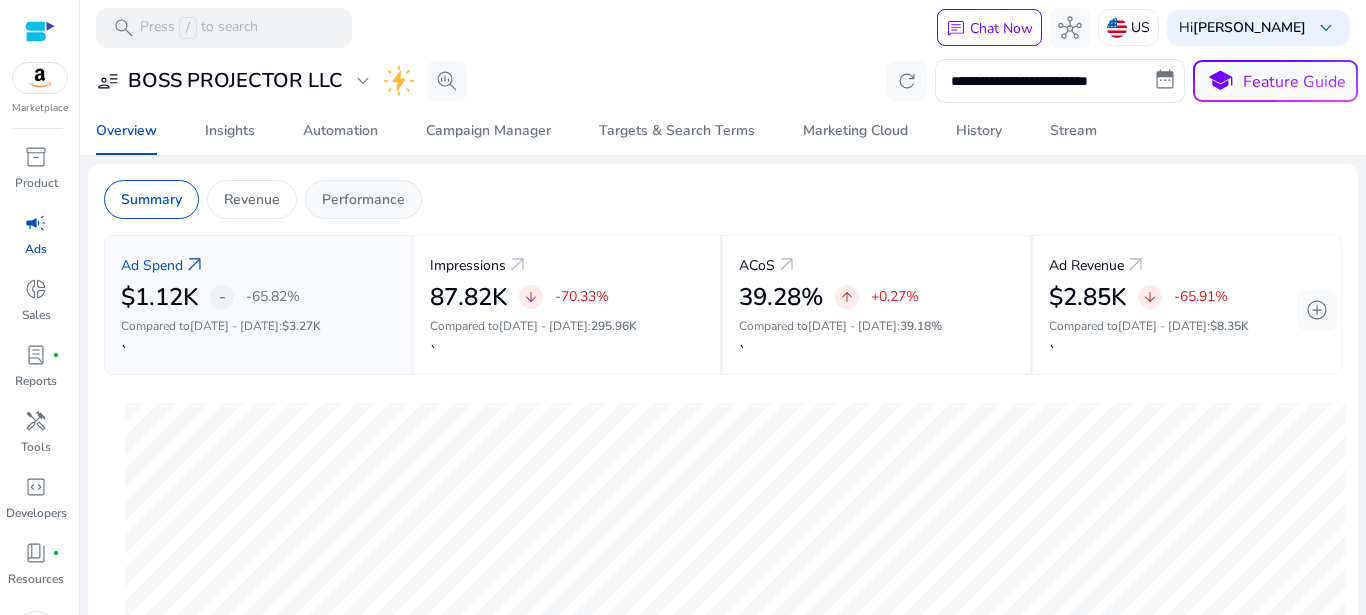 click on "Performance" 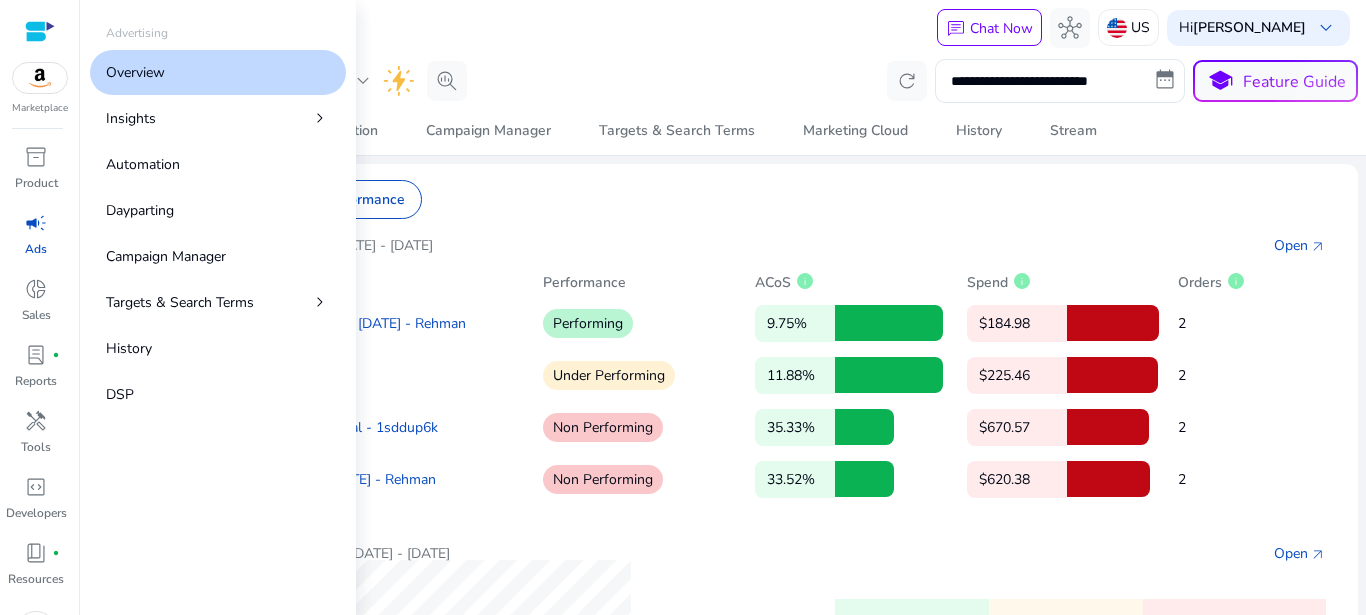 click on "Overview" at bounding box center [135, 72] 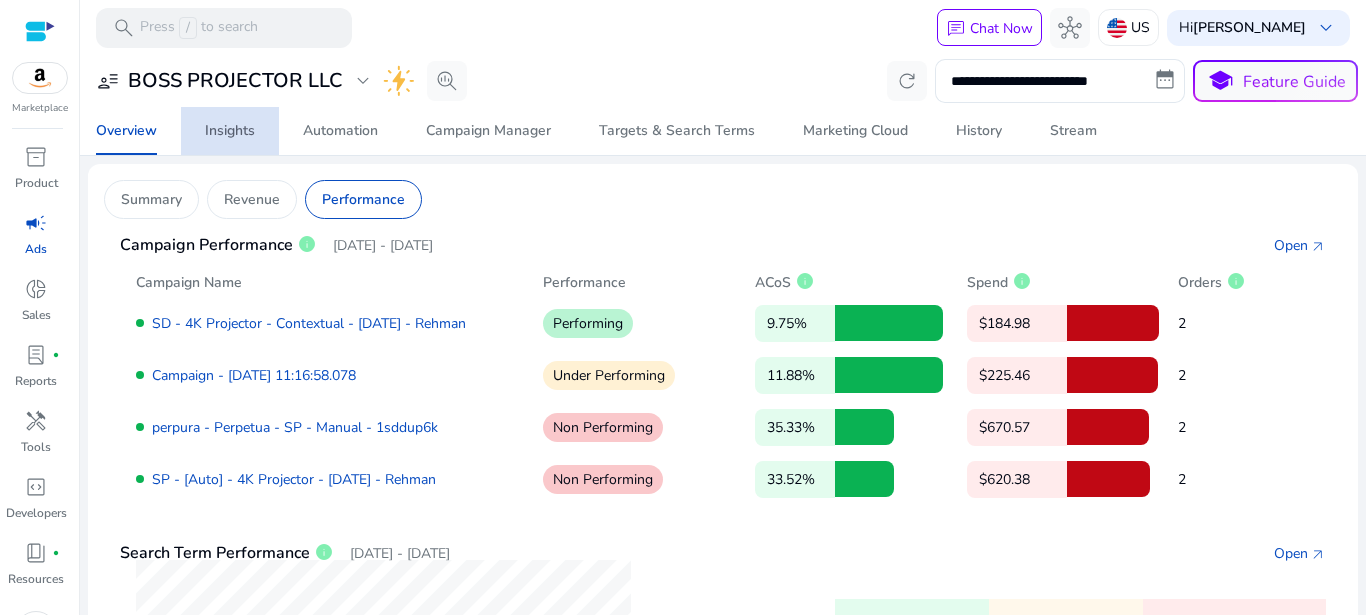 click on "Insights" at bounding box center (230, 131) 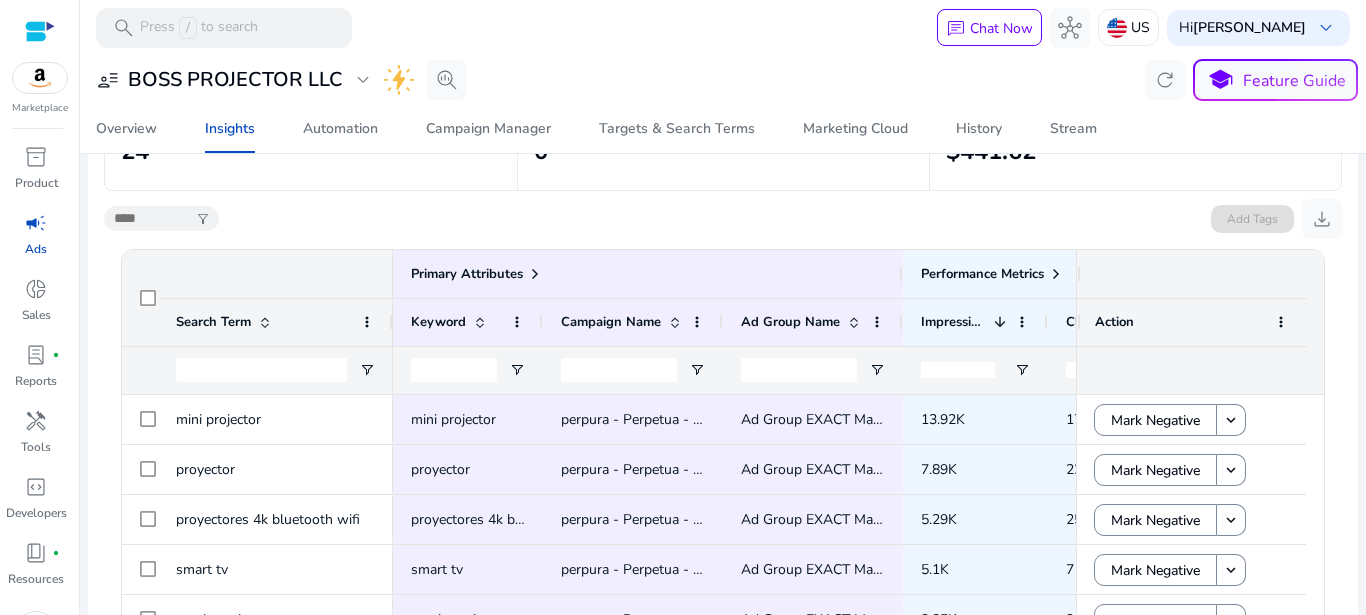 scroll, scrollTop: 376, scrollLeft: 0, axis: vertical 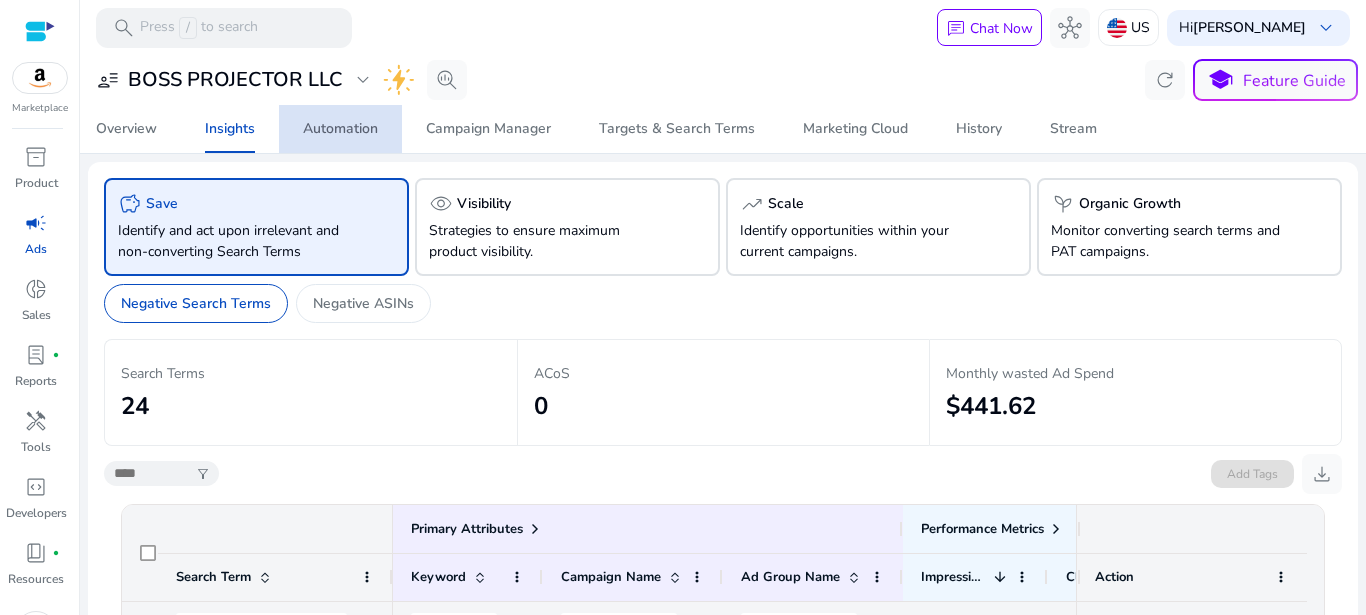 click on "Automation" at bounding box center (340, 129) 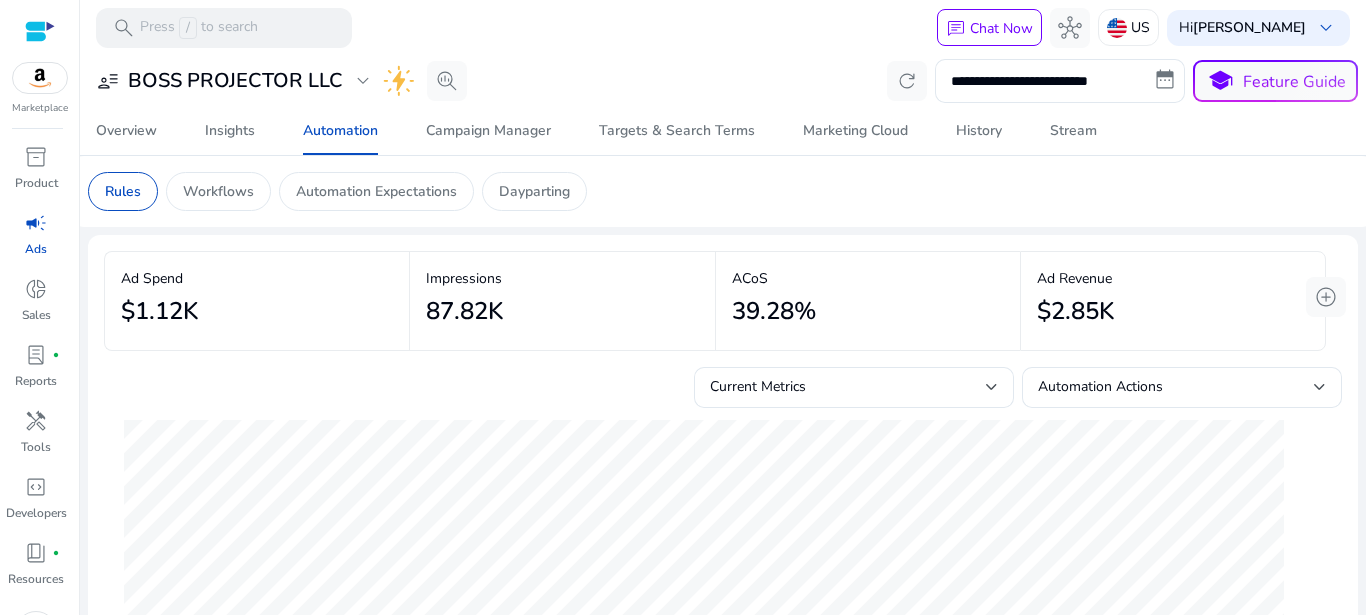 scroll, scrollTop: 0, scrollLeft: 0, axis: both 